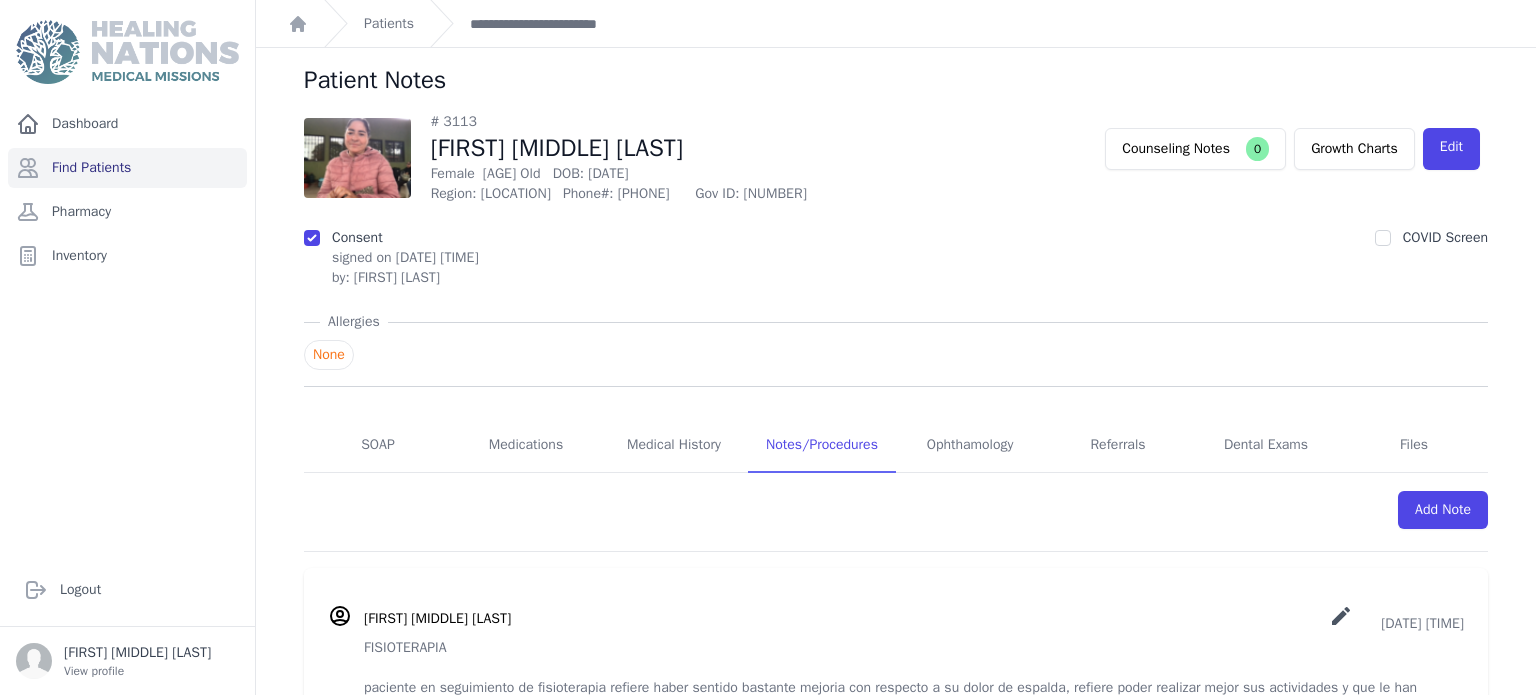 scroll, scrollTop: 0, scrollLeft: 0, axis: both 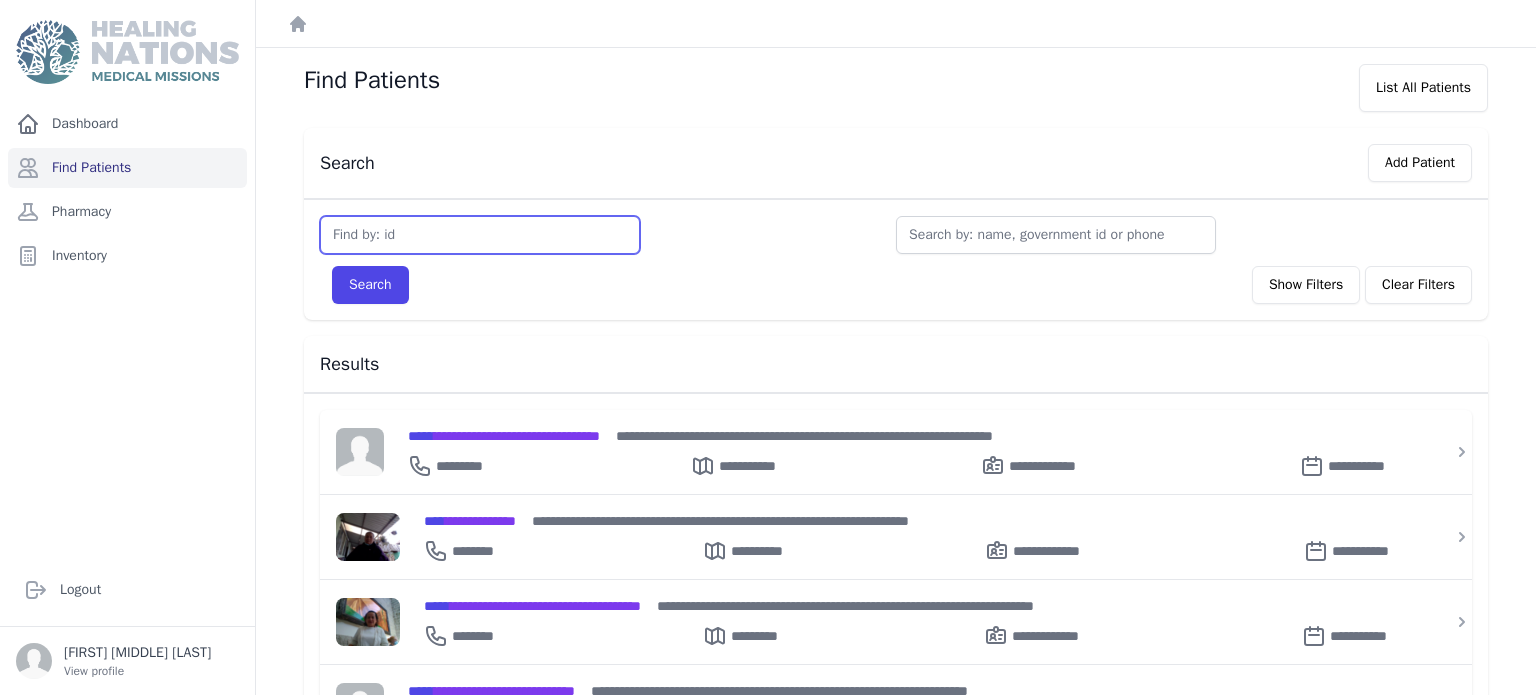 click at bounding box center [480, 235] 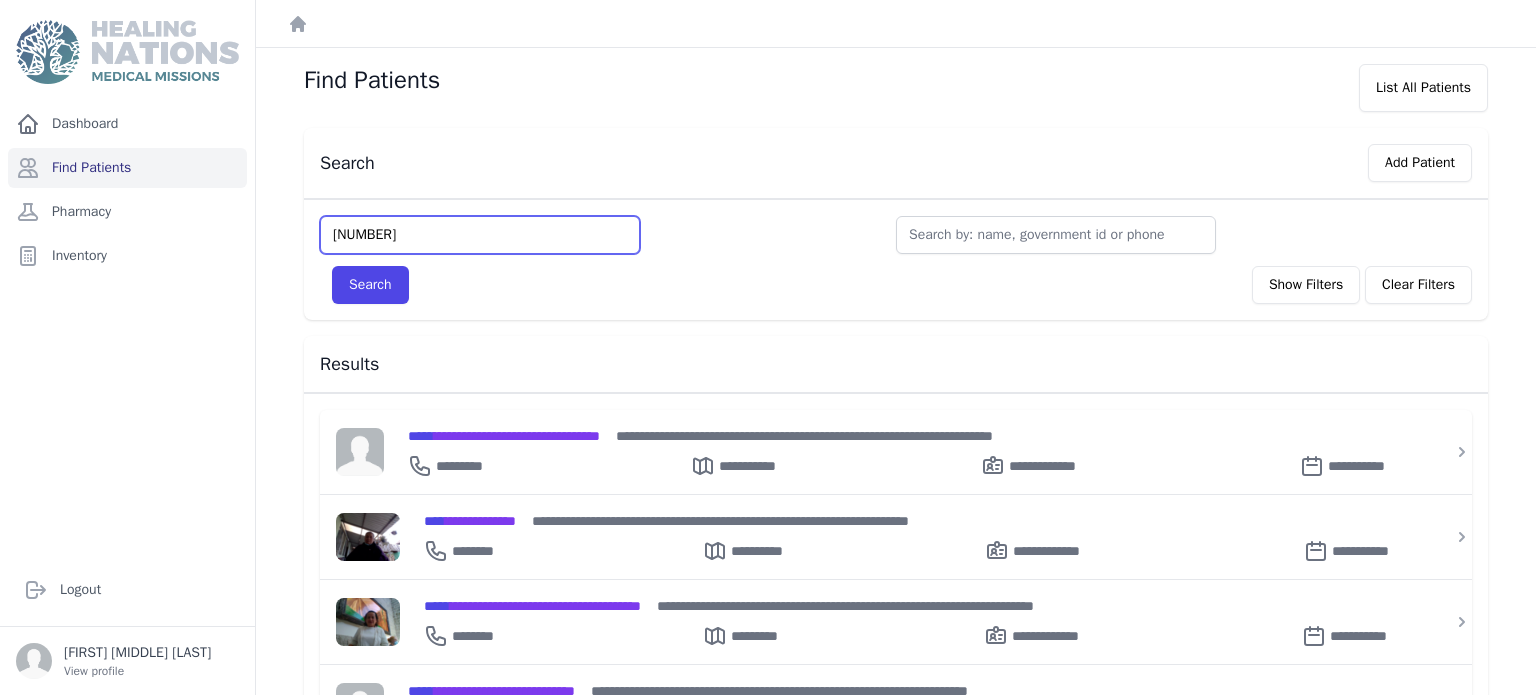 type on "[NUMBER]" 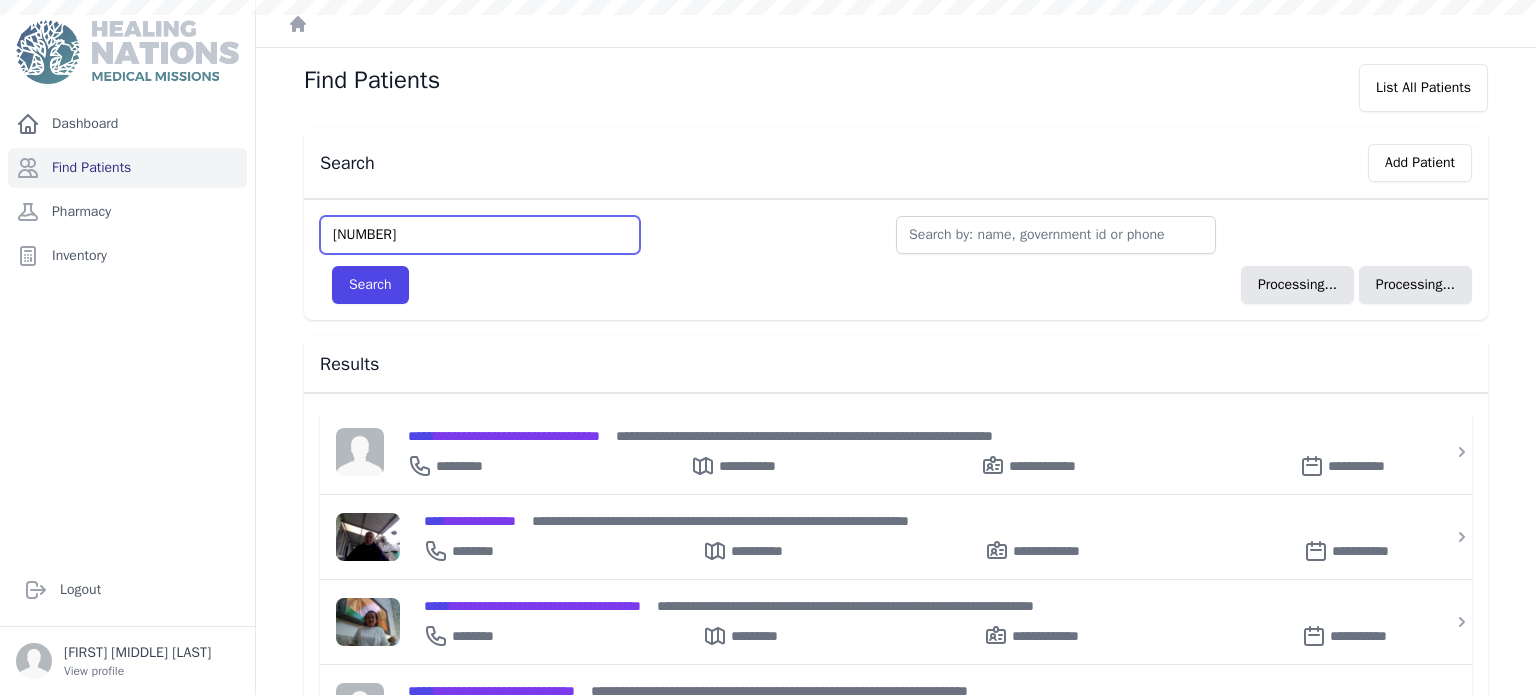 type 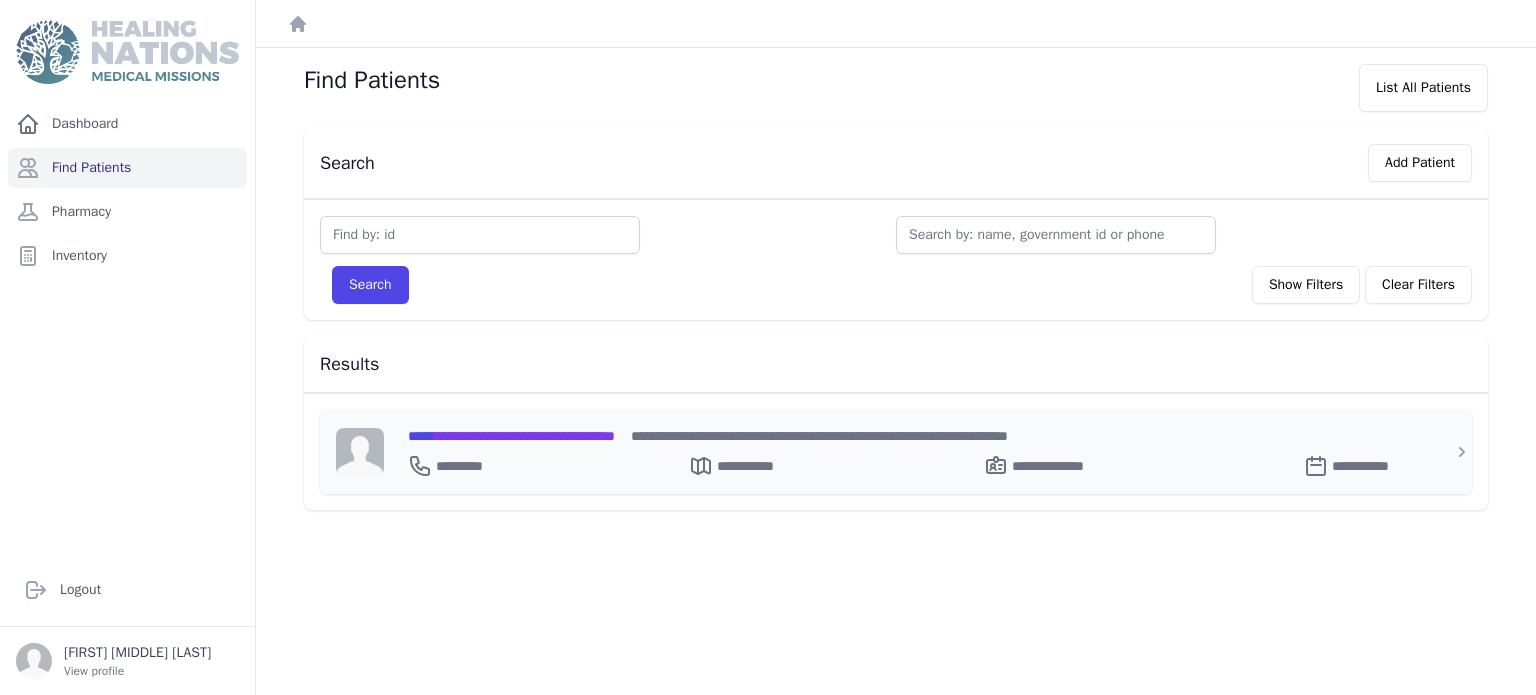 click on "**********" at bounding box center [908, 436] 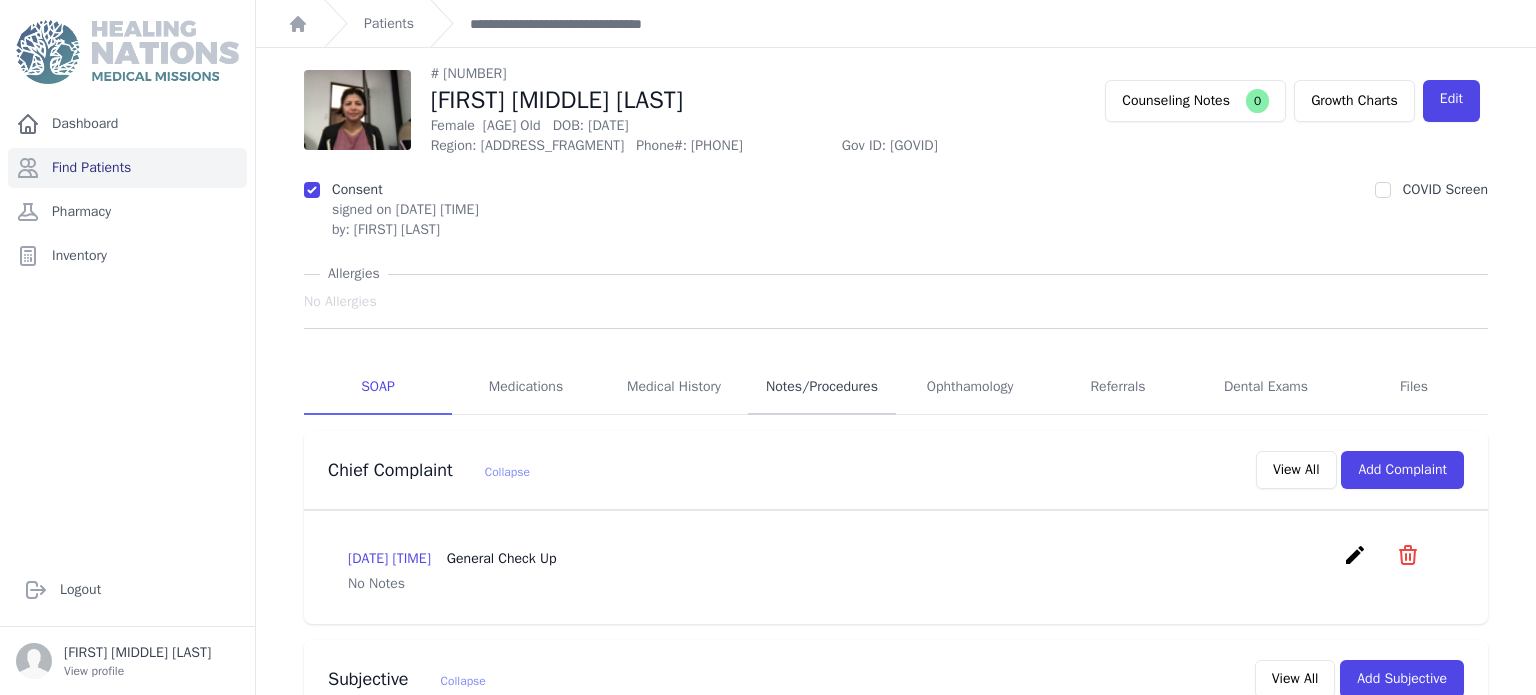 click on "Notes/Procedures" at bounding box center [822, 388] 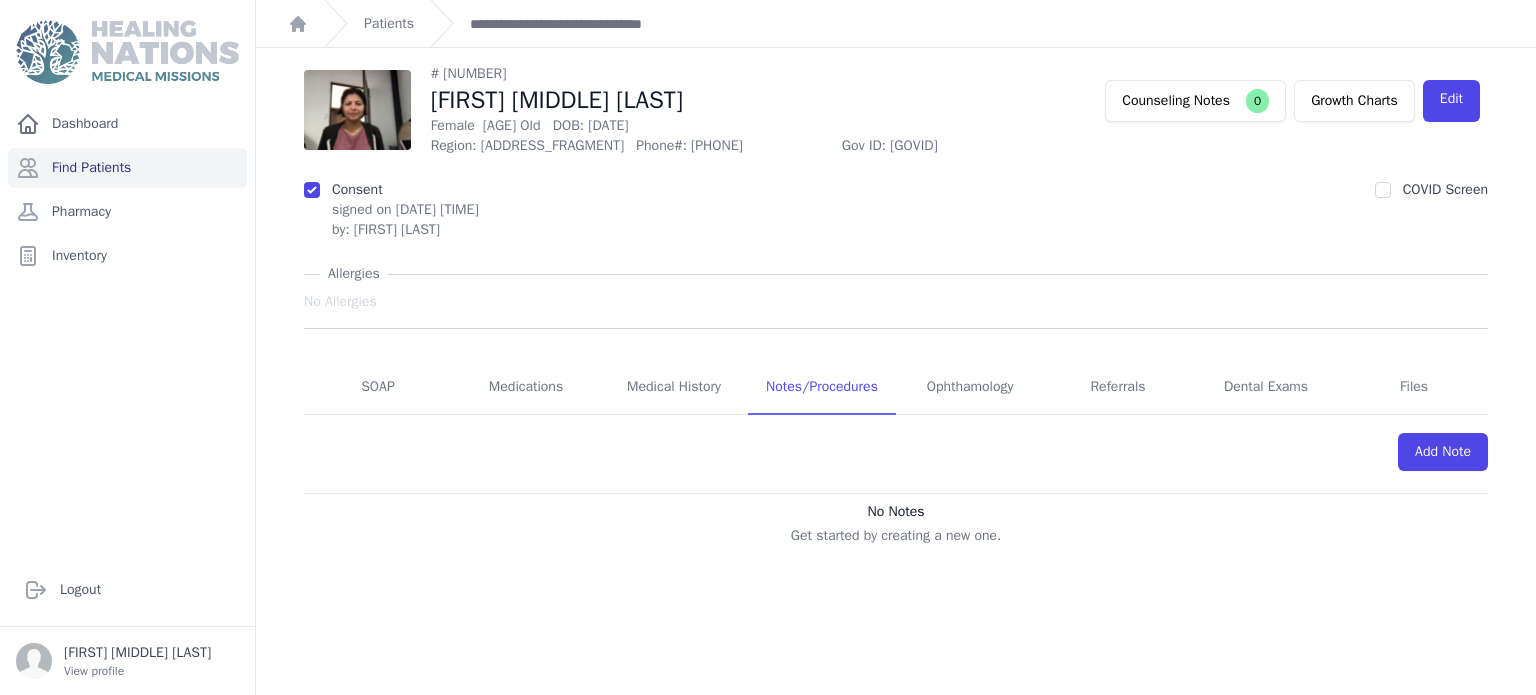 scroll, scrollTop: 0, scrollLeft: 0, axis: both 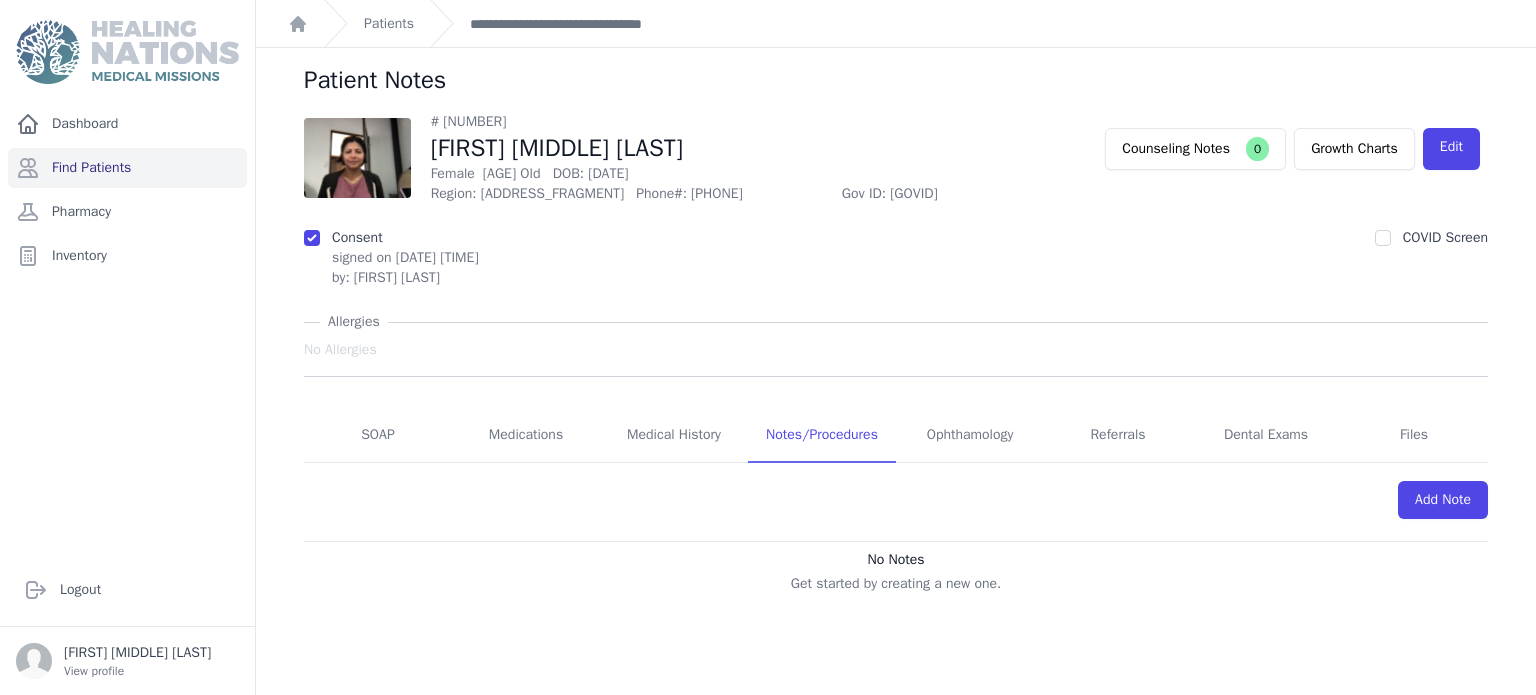click on "Notes/Procedures" at bounding box center [822, 436] 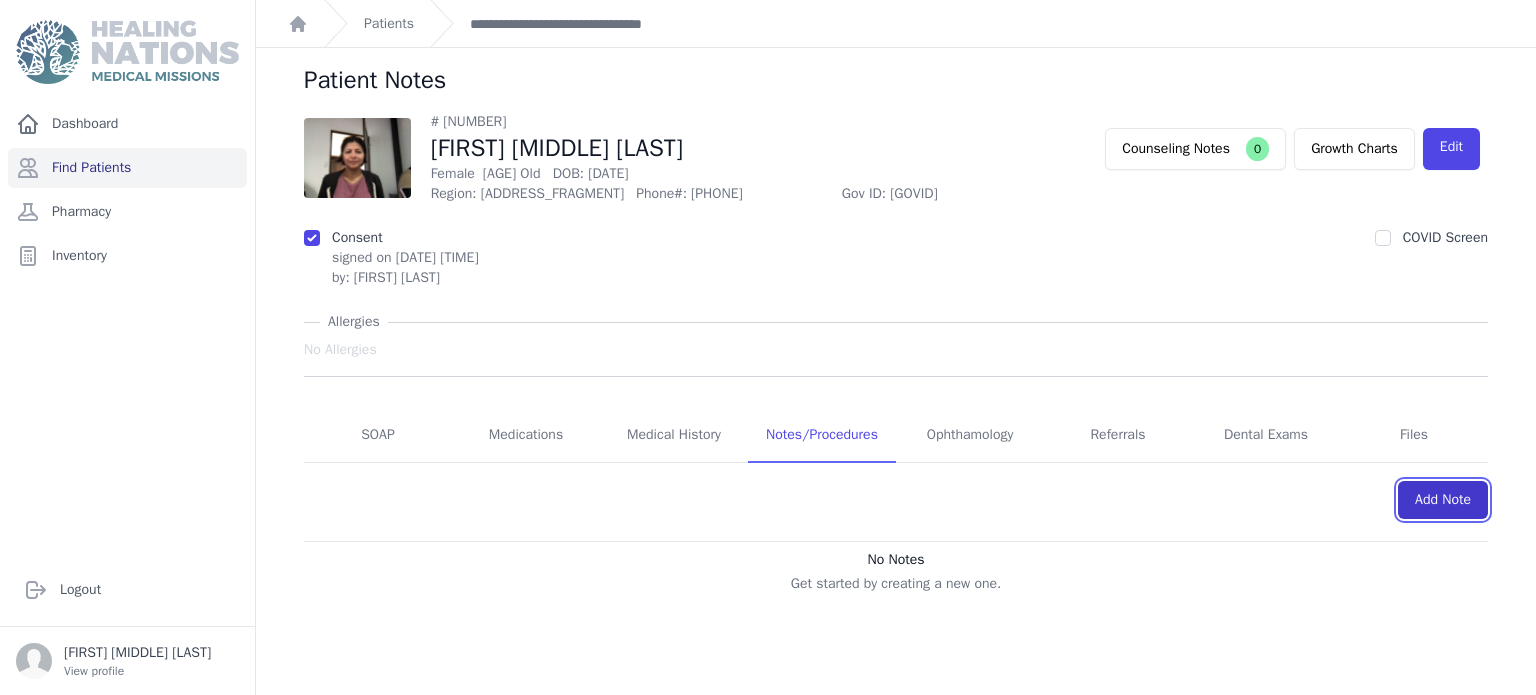 click on "Add Note" at bounding box center (1443, 500) 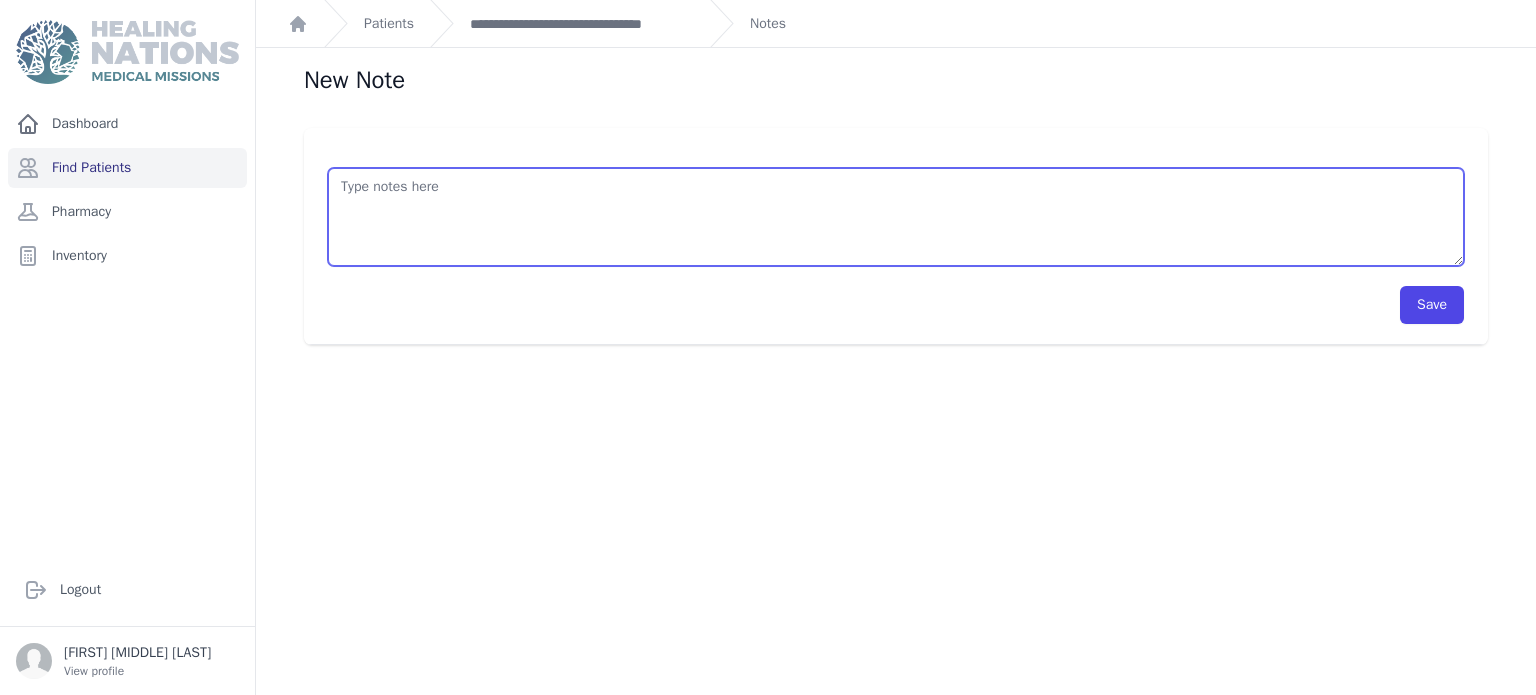 click at bounding box center [896, 217] 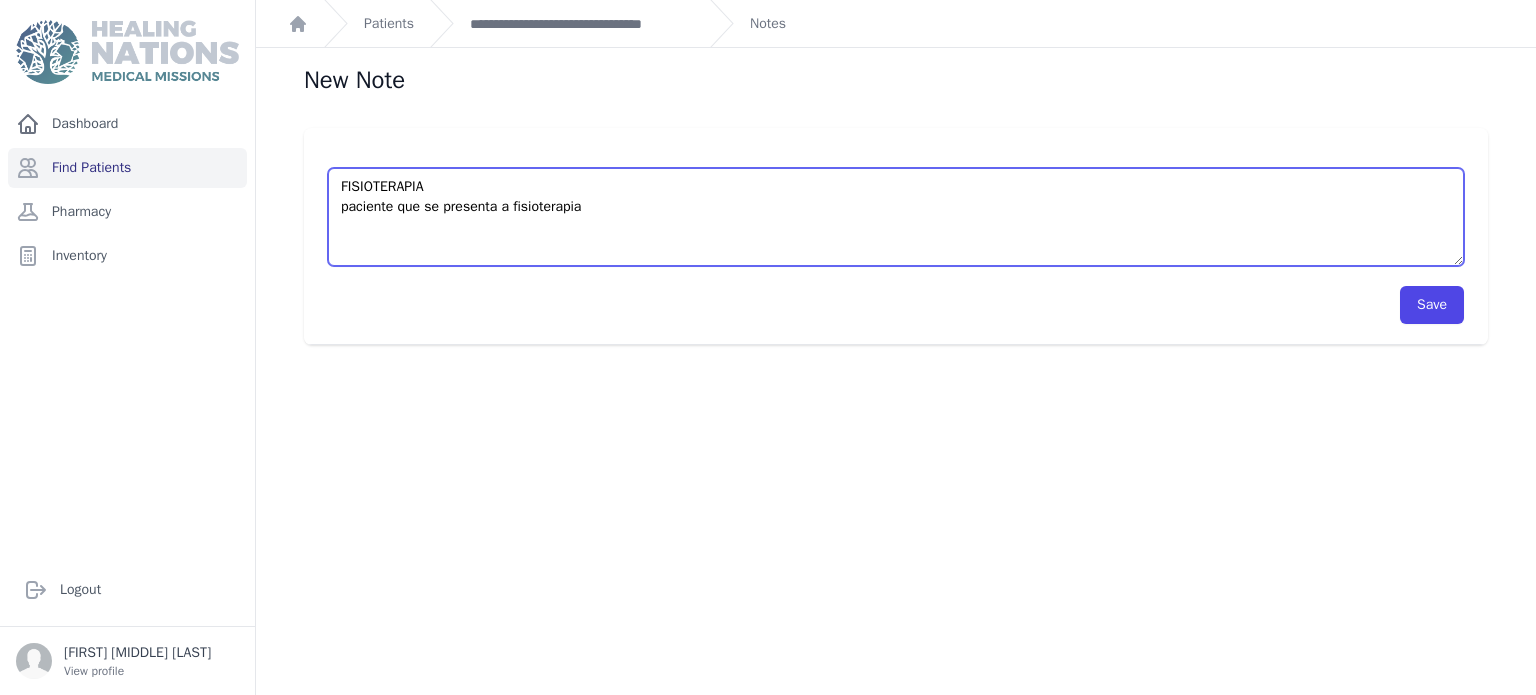 click on "FISIOTERAPIA
paciente que se presenta a fisioterapia" at bounding box center (896, 217) 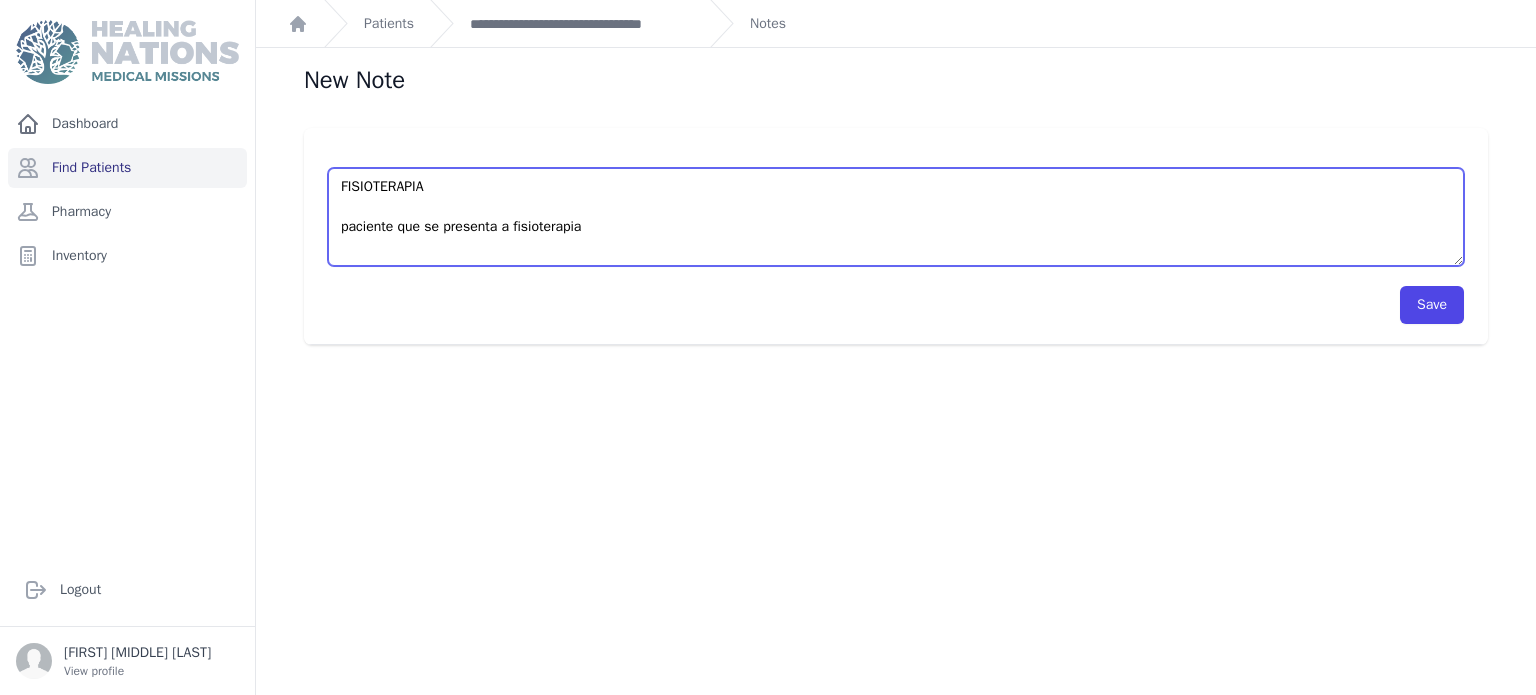 click on "FISIOTERAPIA
paciente que se presenta a fisioterapia" at bounding box center (896, 217) 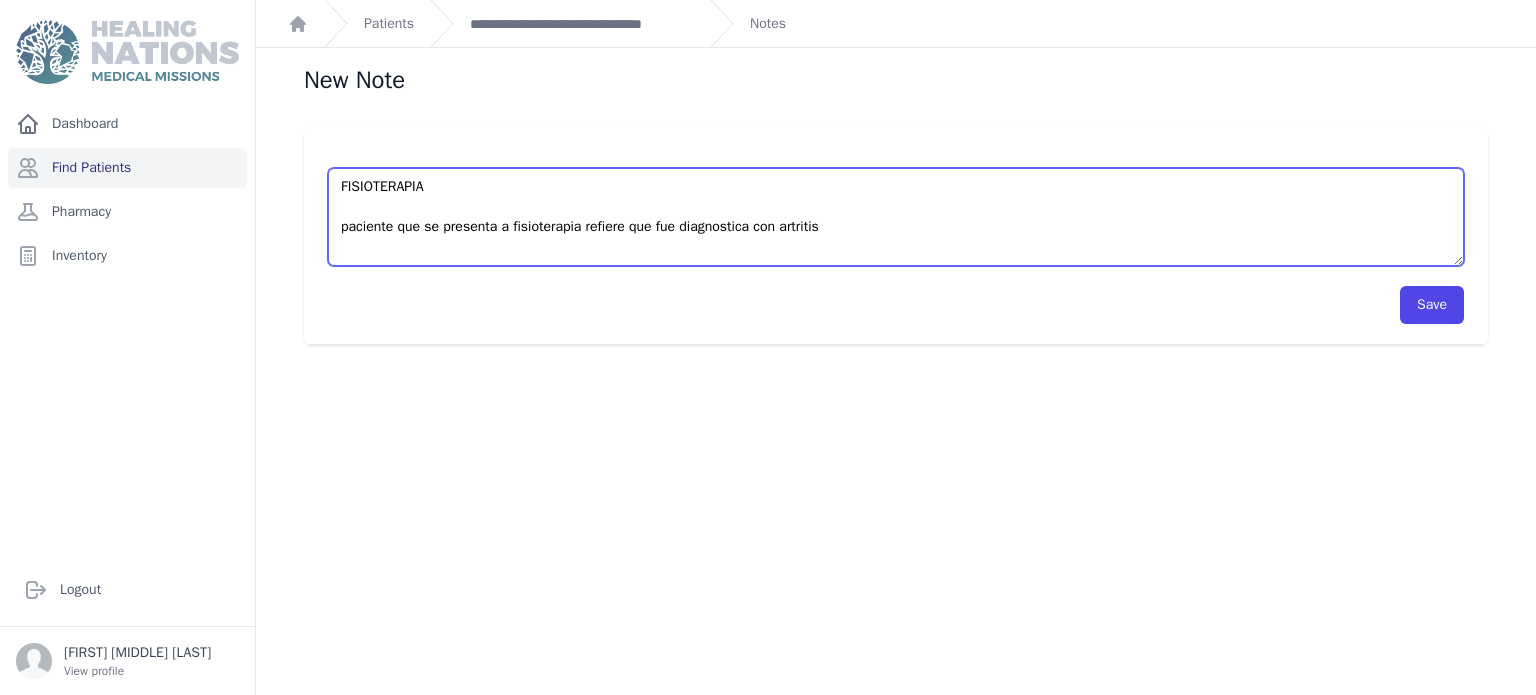 click on "FISIOTERAPIA
paciente que se presenta a fisioterapia refiere que fue diagnostica con artritis" at bounding box center (896, 217) 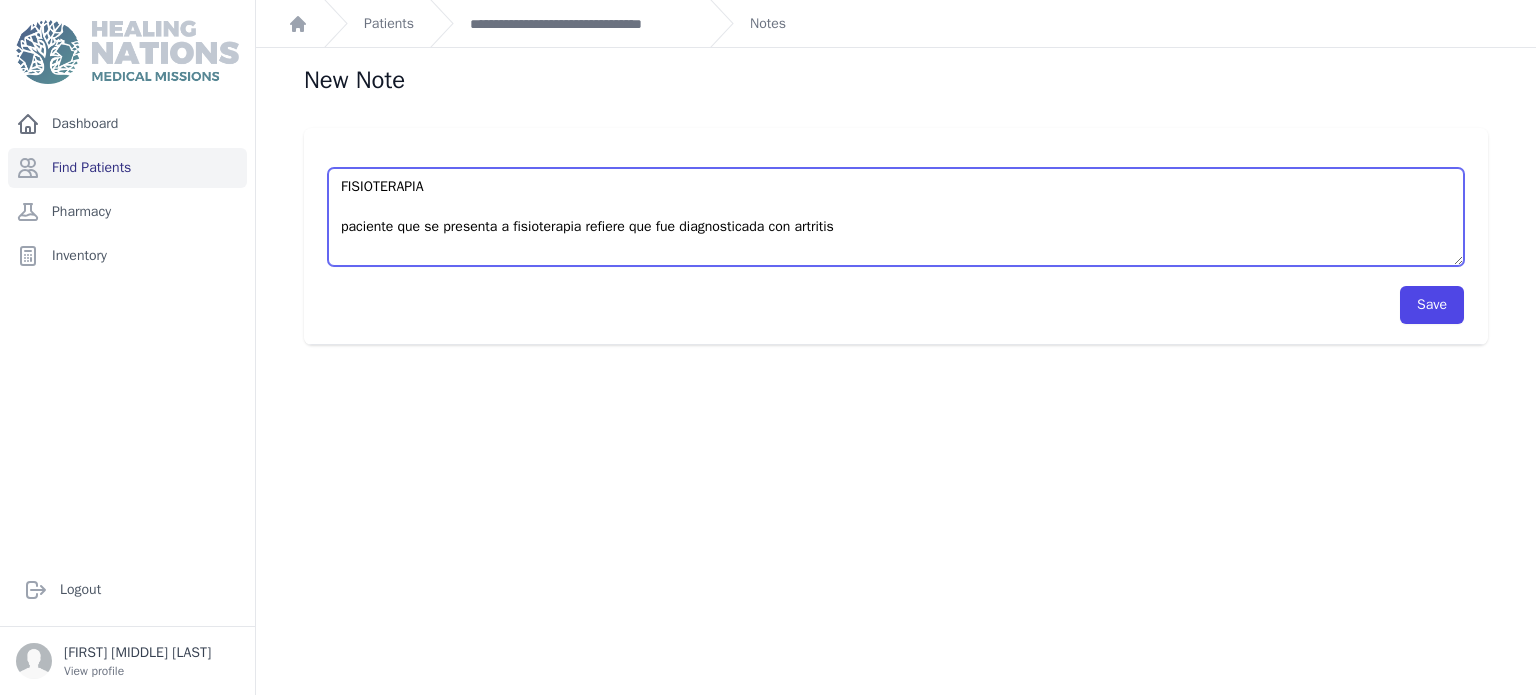 click on "FISIOTERAPIA
paciente que se presenta a fisioterapia refiere que fue diagnosticada con artritis" at bounding box center (896, 217) 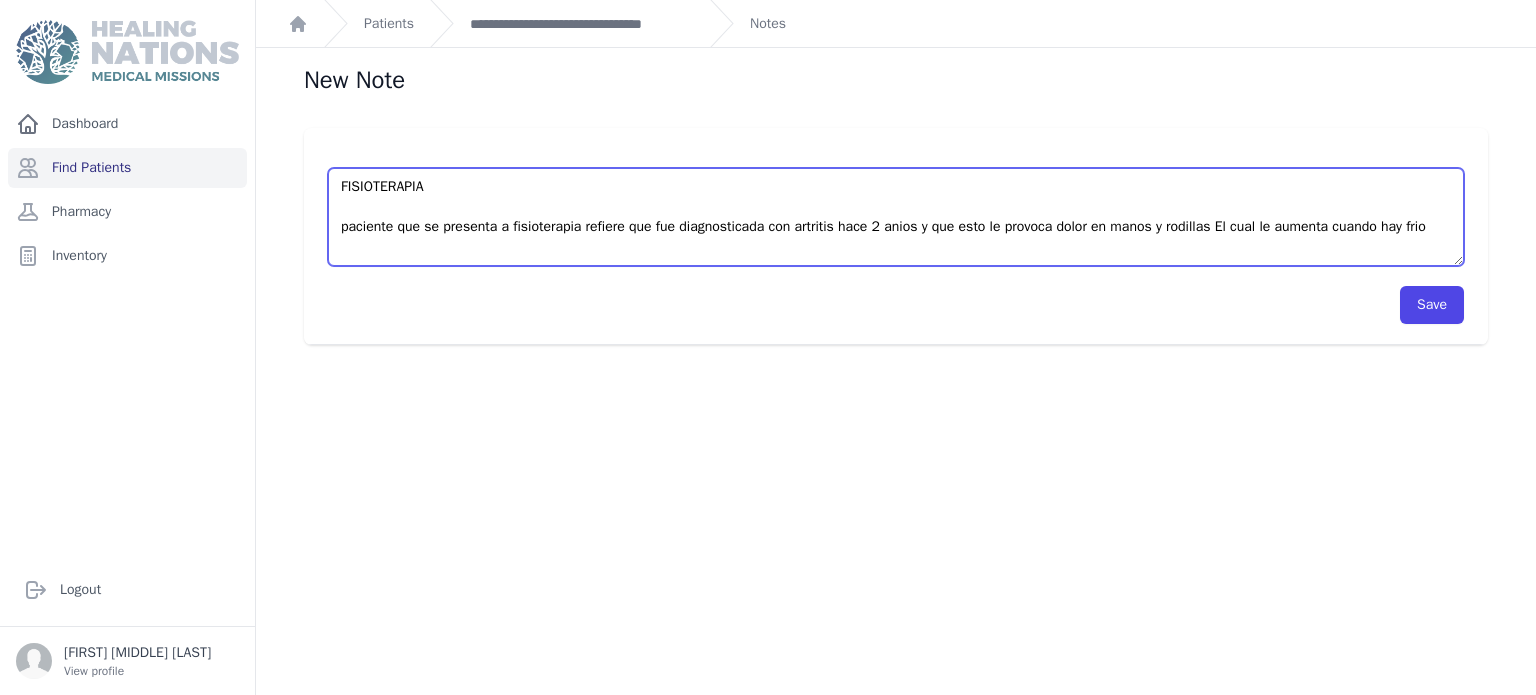 drag, startPoint x: 1052, startPoint y: 225, endPoint x: 1103, endPoint y: 213, distance: 52.392746 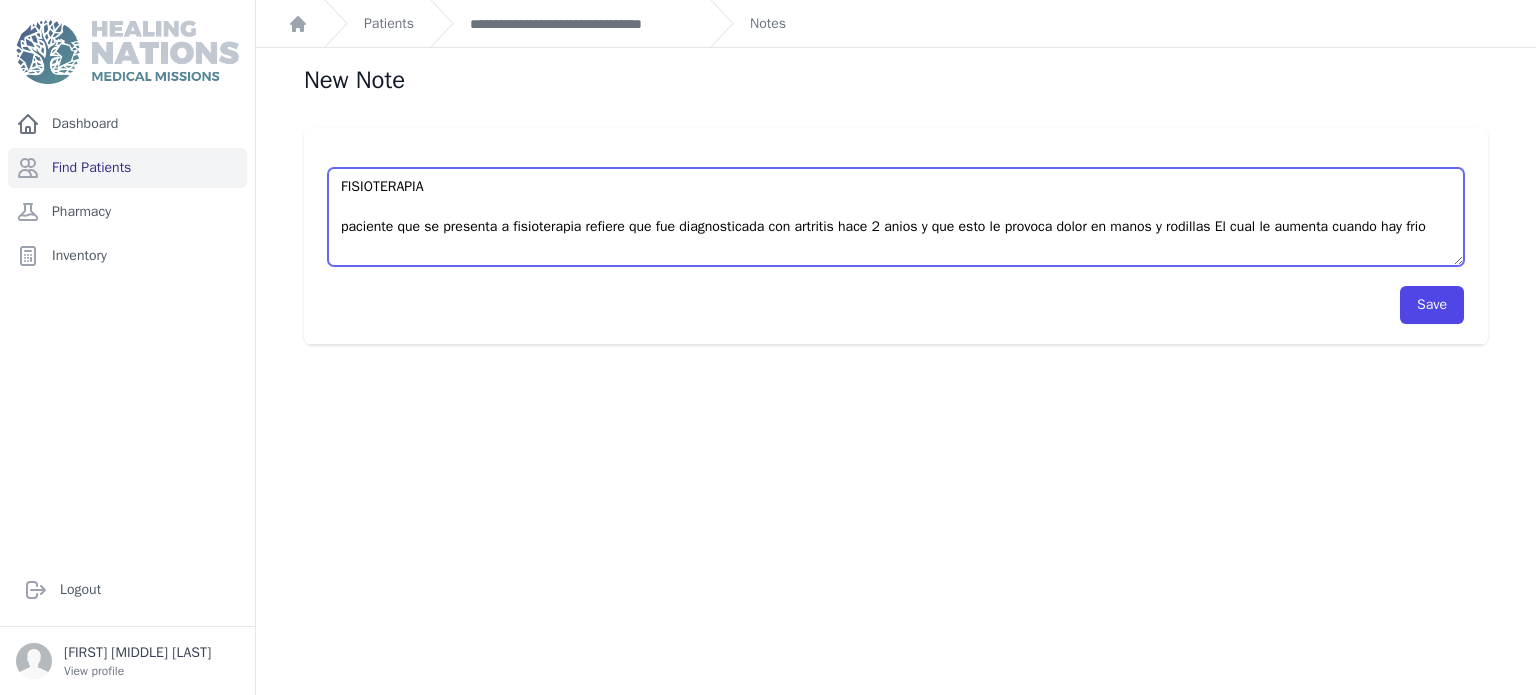 click on "FISIOTERAPIA
paciente que se presenta a fisioterapia refiere que fue diagnosticada con artritis hace 2 anios y que esto le provoca dolor en manos y rodillas El cual le aumenta cuando hay frio" at bounding box center (896, 217) 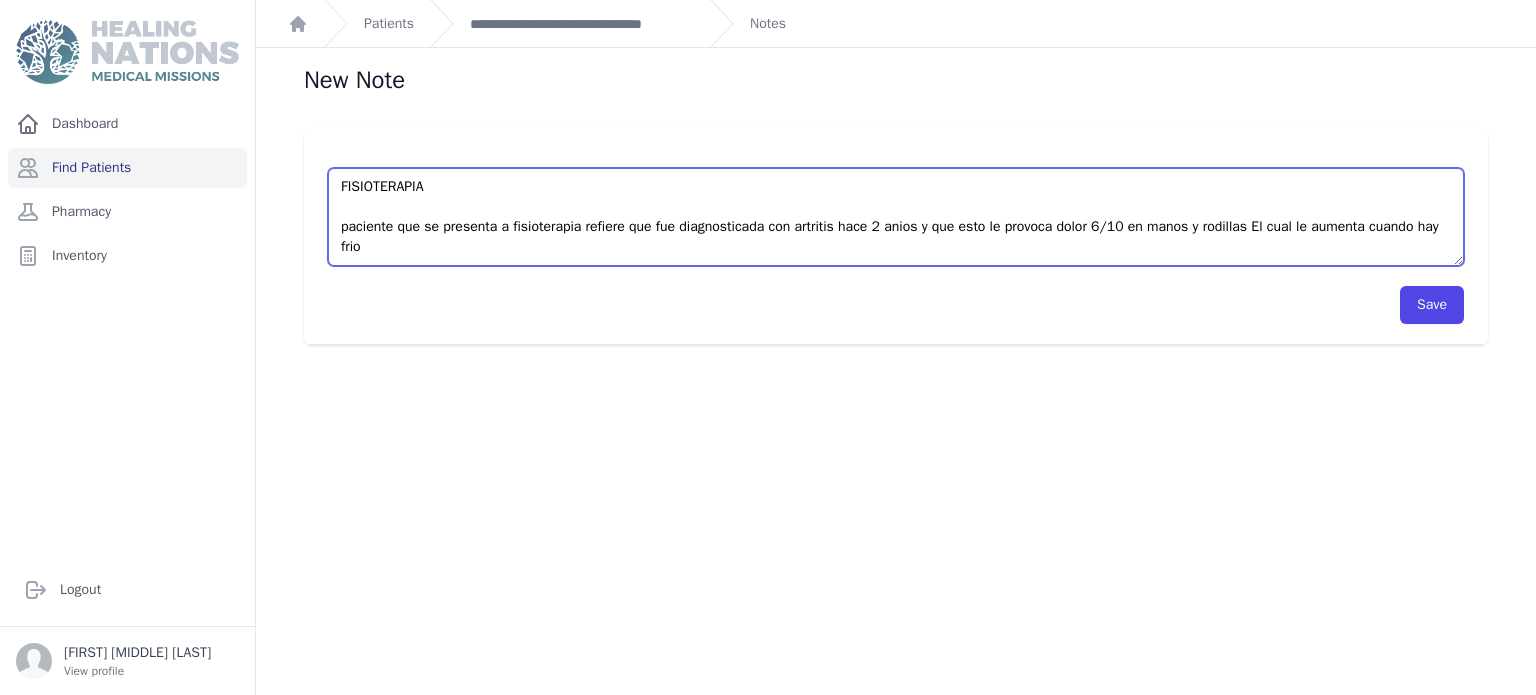 drag, startPoint x: 1166, startPoint y: 217, endPoint x: 355, endPoint y: 245, distance: 811.4832 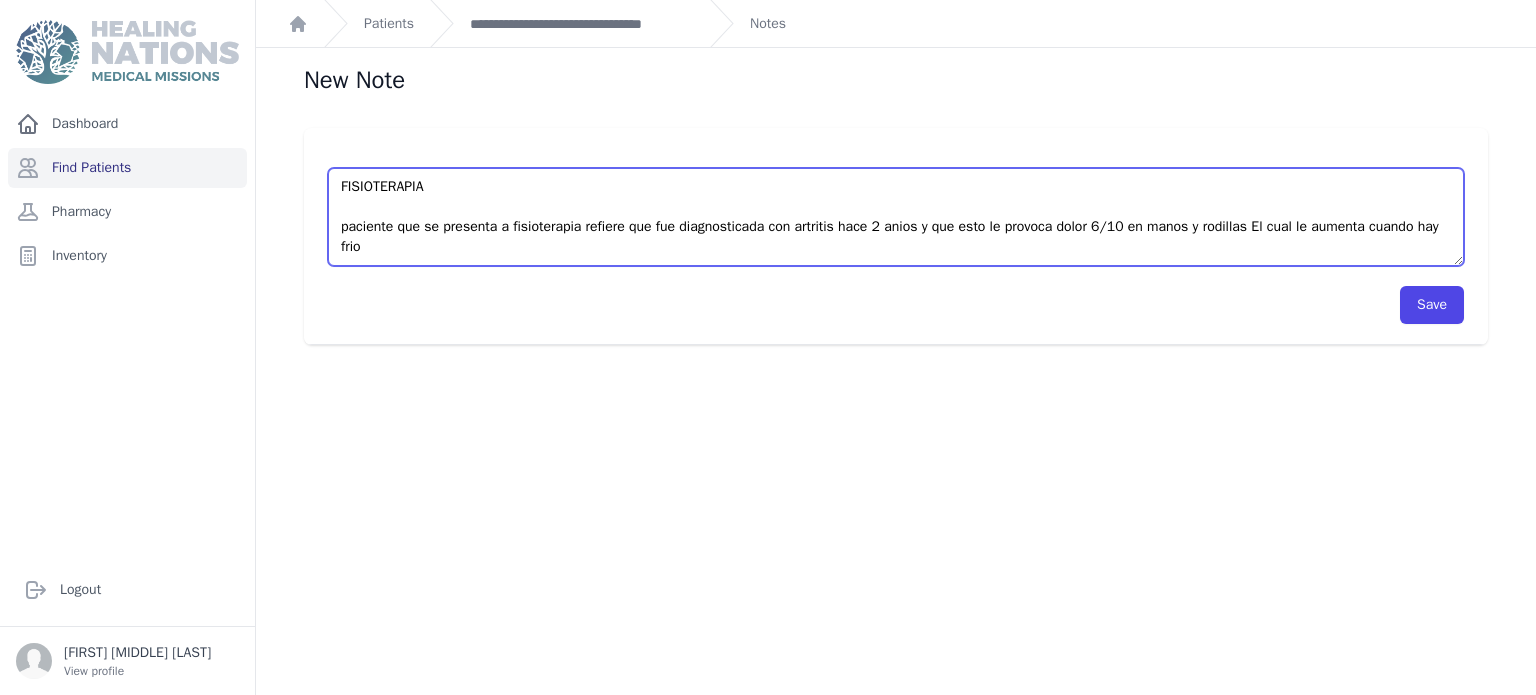 click on "FISIOTERAPIA
paciente que se presenta a fisioterapia refiere que fue diagnosticada con artritis hace 2 anios y que esto le provoca dolor 6/10 en manos y rodillas El cual le aumenta cuando hay frio" at bounding box center [896, 217] 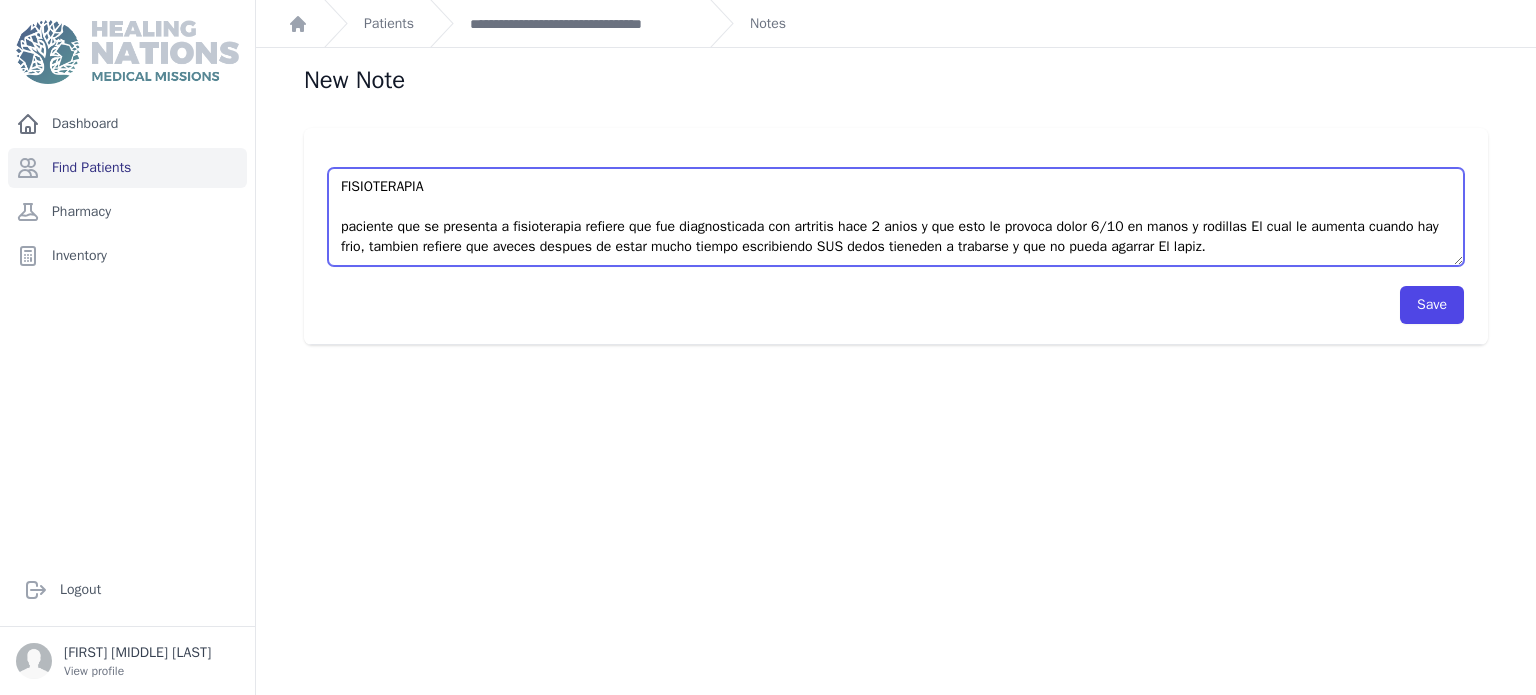 type on "FISIOTERAPIA
paciente que se presenta a fisioterapia refiere que fue diagnosticada con artritis hace 2 anios y que esto le provoca dolor 6/10 en manos y rodillas El cual le aumenta cuando hay frio, tambien refiere que aveces despues de estar mucho tiempo escribiendo SUS dedos tieneden a trabarse y que no pueda agarrar El lapiz." 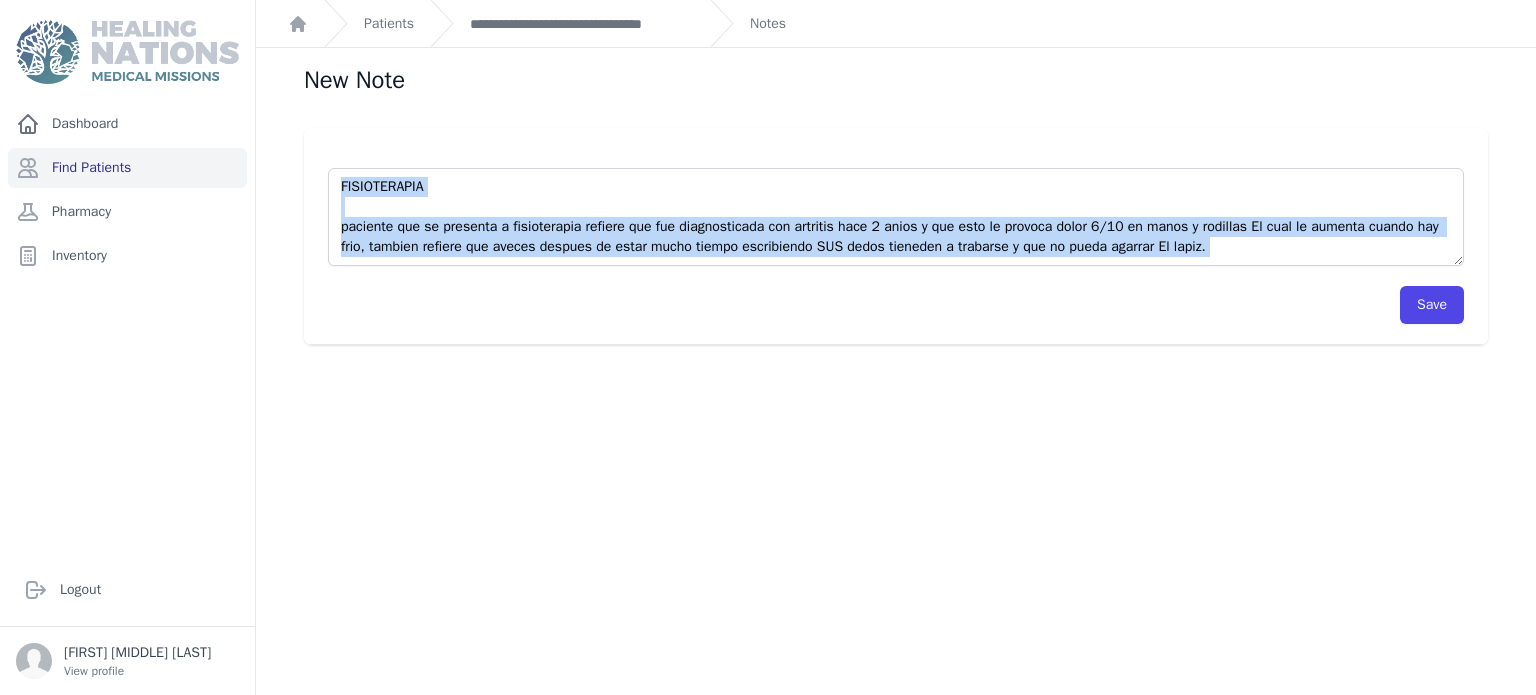 copy 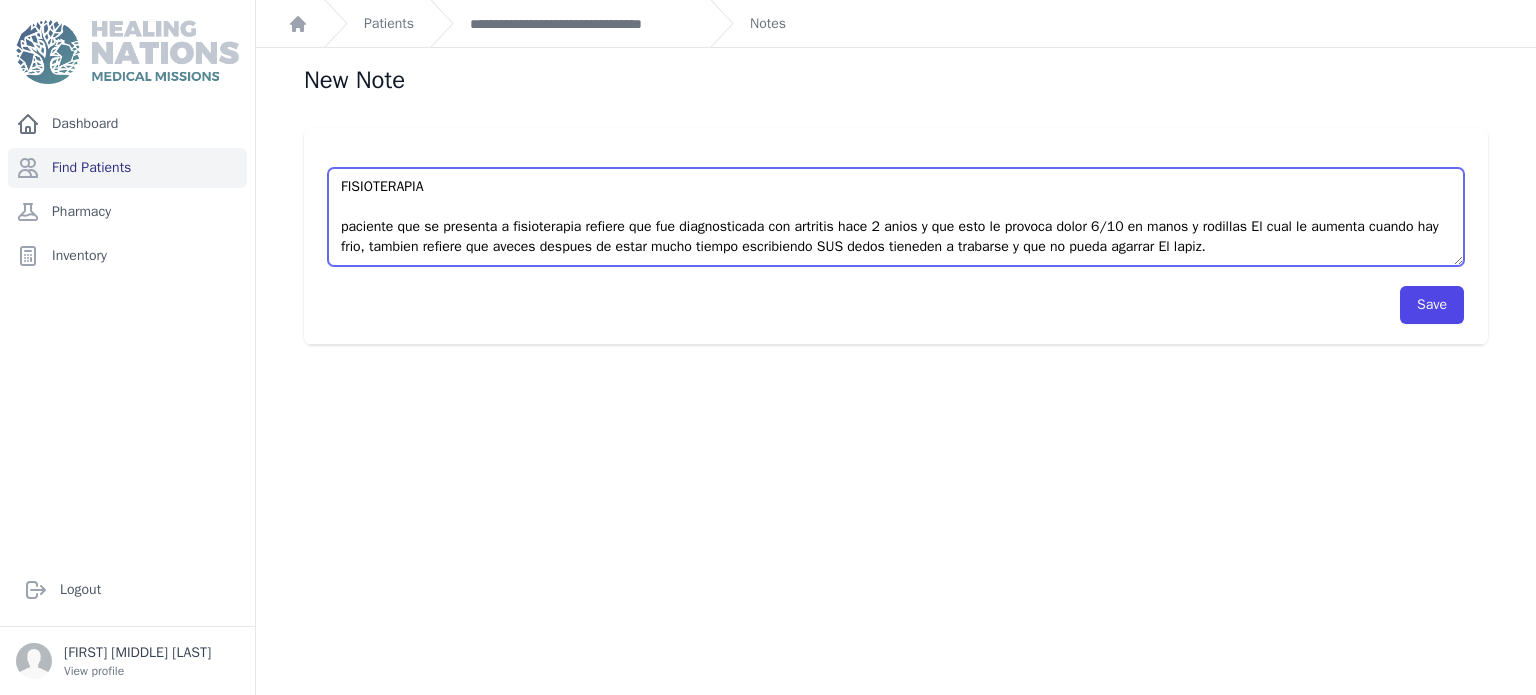 click on "FISIOTERAPIA
paciente que se presenta a fisioterapia refiere que fue diagnosticada con artritis hace 2 anios y que esto le provoca dolor 6/10 en manos y rodillas El cual le aumenta cuando hay frio, tambien refiere que aveces despues de estar mucho tiempo escribiendo SUS dedos tieneden a trabarse y que no pueda agarrar El lapiz." at bounding box center (896, 217) 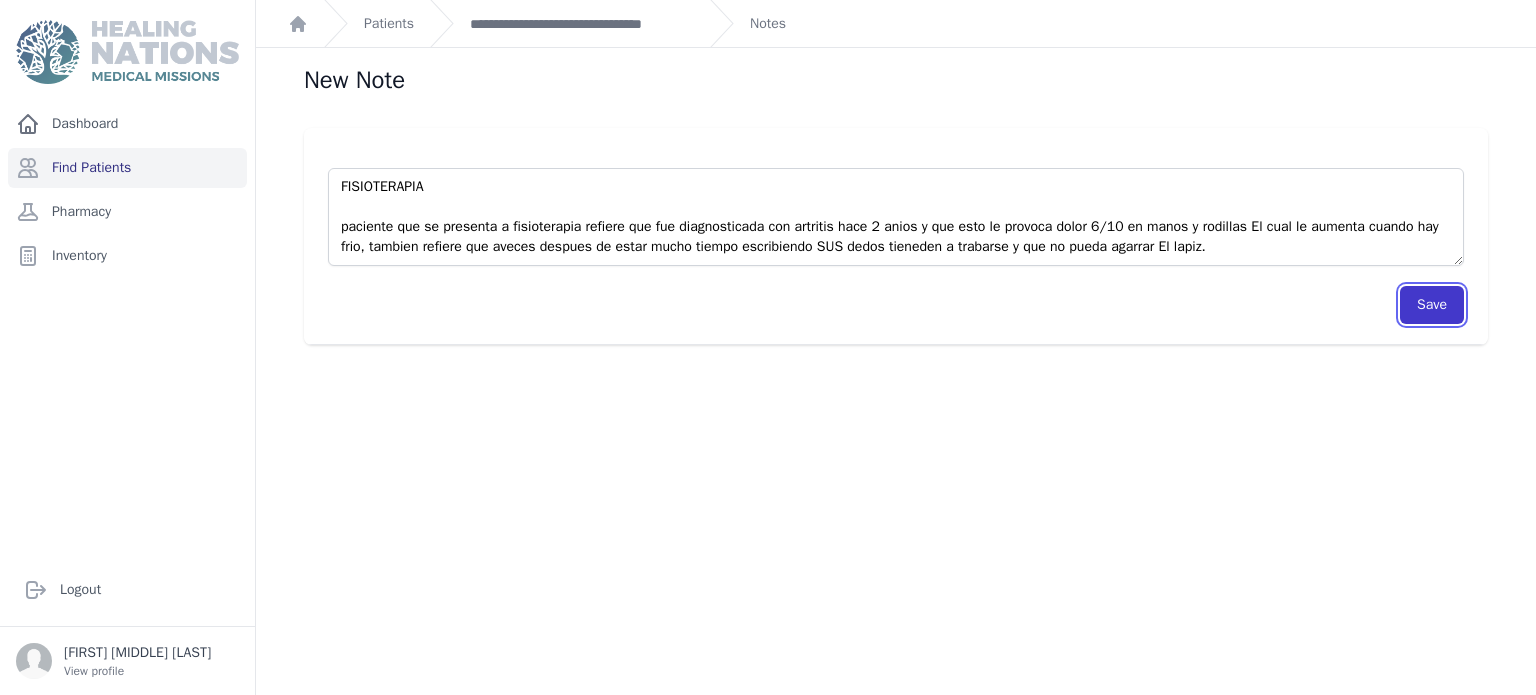 click on "Save" at bounding box center [1432, 305] 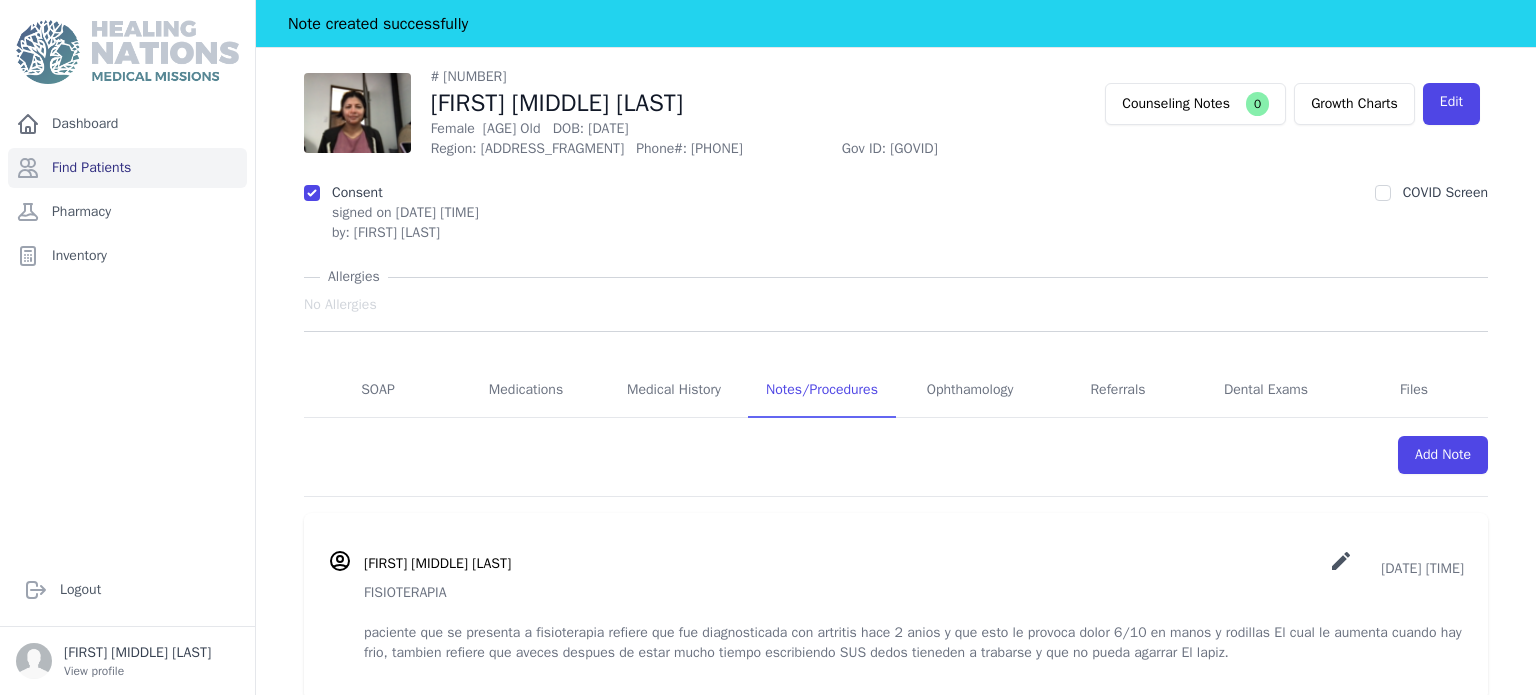 scroll, scrollTop: 112, scrollLeft: 0, axis: vertical 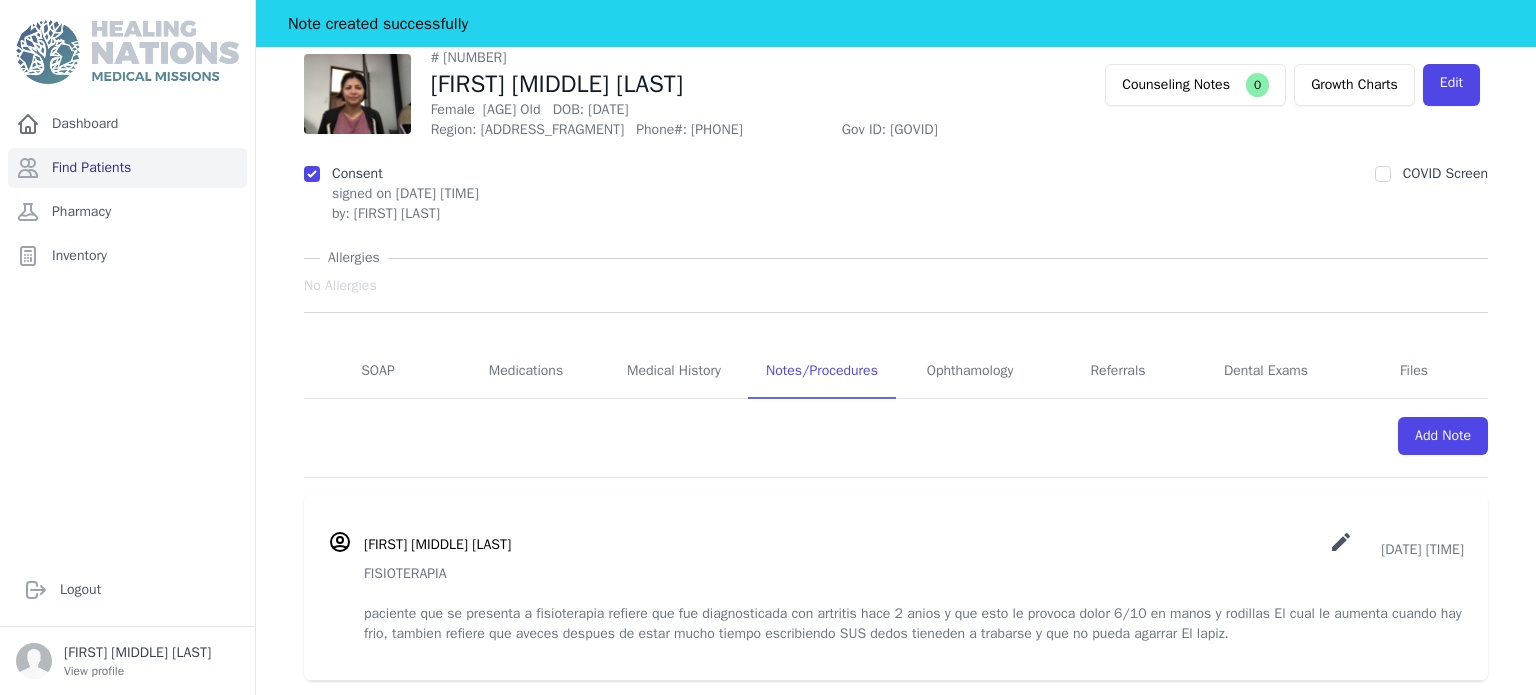 click on "FISIOTERAPIA
paciente que se presenta a fisioterapia refiere que fue diagnosticada con artritis hace 2 anios y que esto le provoca dolor 6/10 en manos y rodillas El cual le aumenta cuando hay frio, tambien refiere que aveces despues de estar mucho tiempo escribiendo SUS dedos tieneden a trabarse y que no pueda agarrar El lapiz." at bounding box center [914, 604] 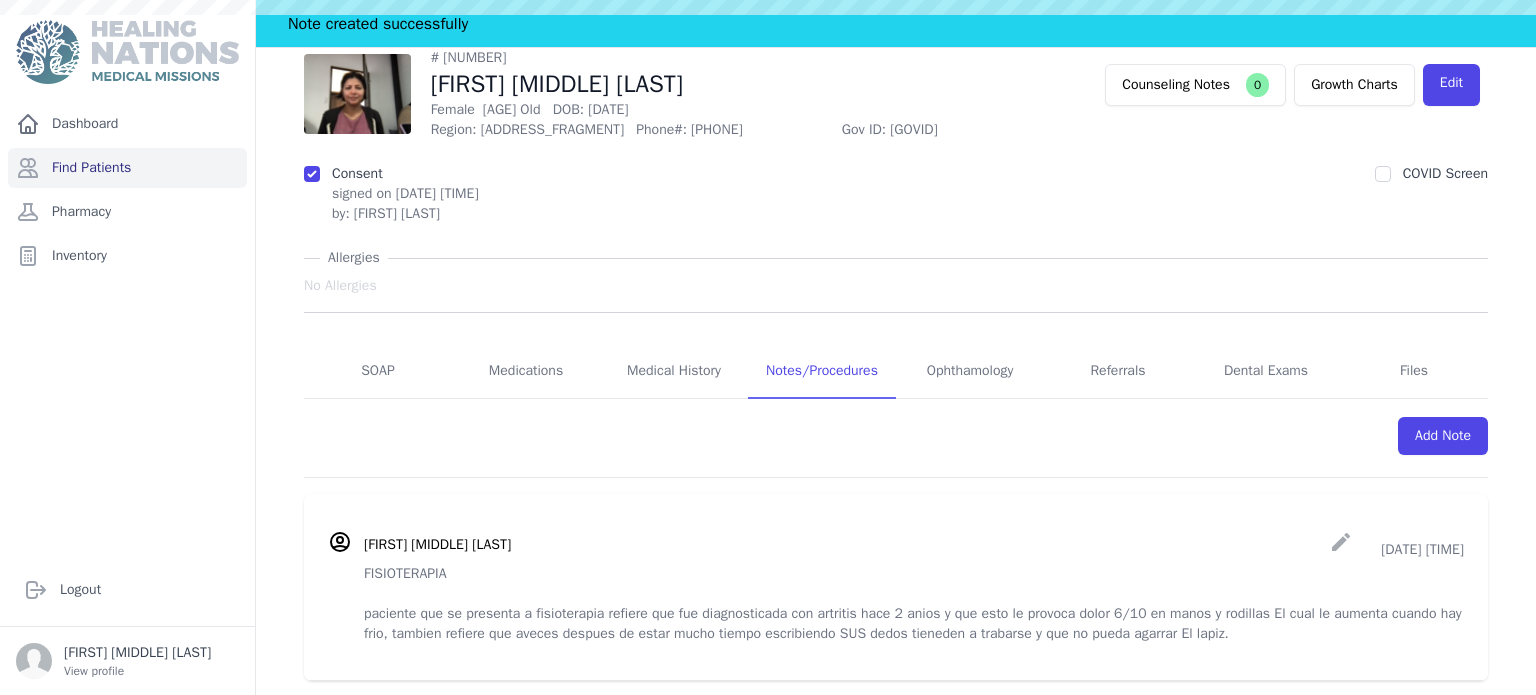 scroll, scrollTop: 0, scrollLeft: 0, axis: both 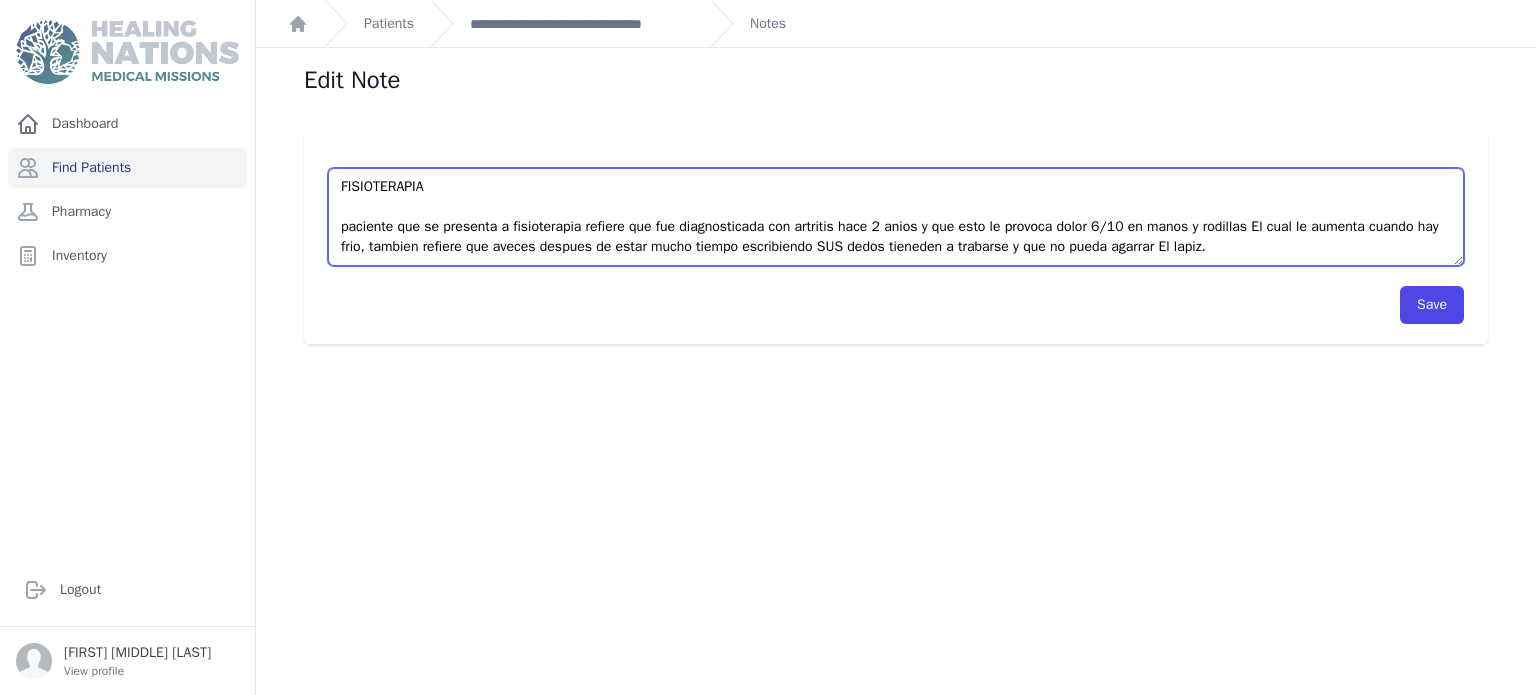click on "FISIOTERAPIA
paciente que se presenta a fisioterapia refiere que fue diagnosticada con artritis hace 2 anios y que esto le provoca dolor 6/10 en manos y rodillas El cual le aumenta cuando hay frio, tambien refiere que aveces despues de estar mucho tiempo escribiendo SUS dedos tieneden a trabarse y que no pueda agarrar El lapiz." at bounding box center (896, 217) 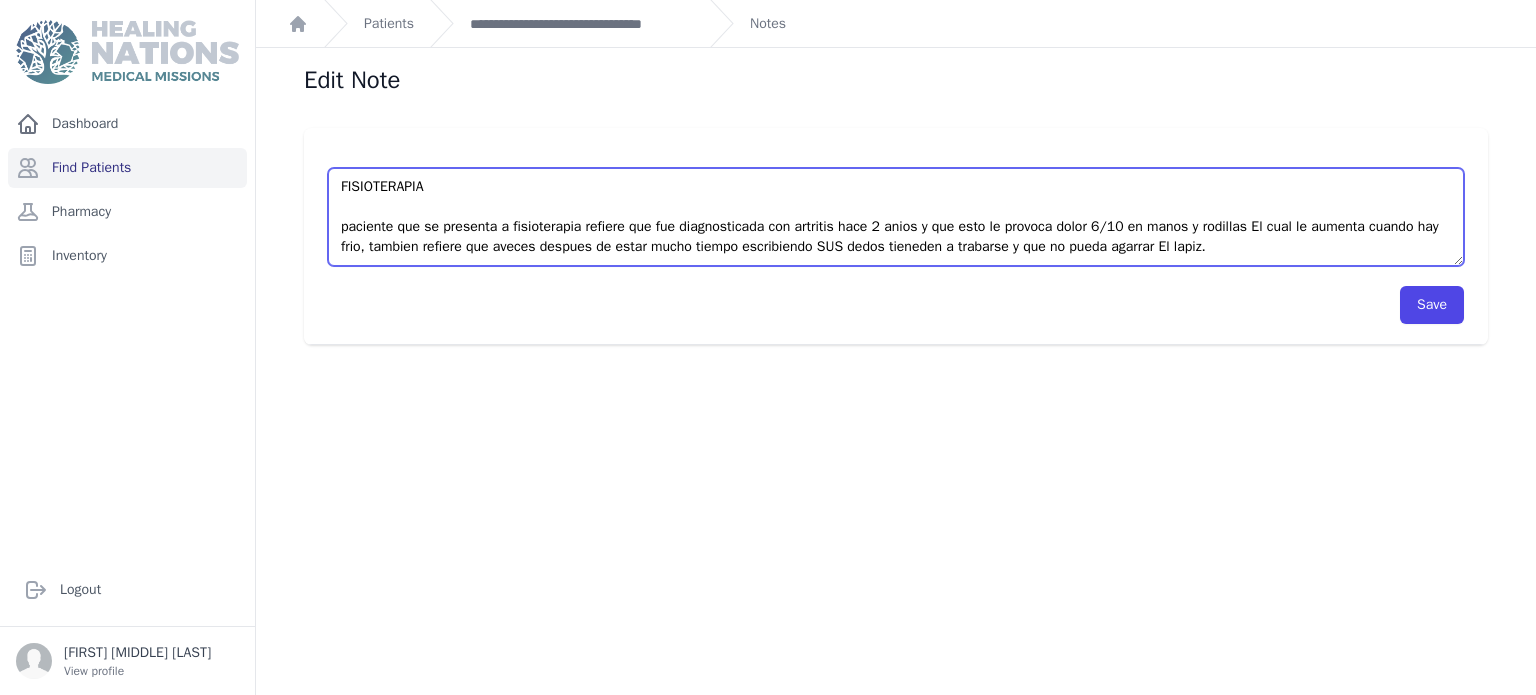 scroll, scrollTop: 29, scrollLeft: 0, axis: vertical 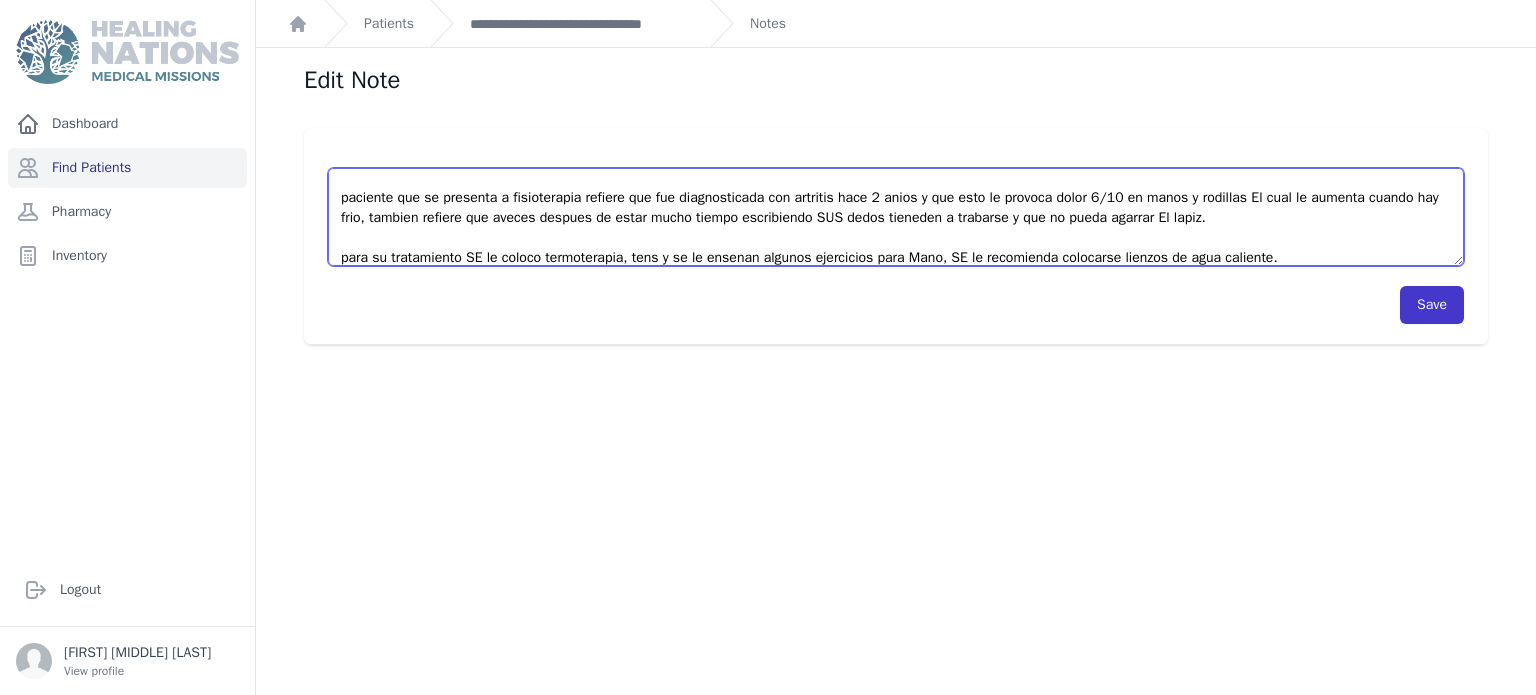 type on "FISIOTERAPIA
paciente que se presenta a fisioterapia refiere que fue diagnosticada con artritis hace 2 anios y que esto le provoca dolor 6/10 en manos y rodillas El cual le aumenta cuando hay frio, tambien refiere que aveces despues de estar mucho tiempo escribiendo SUS dedos tieneden a trabarse y que no pueda agarrar El lapiz.
para su tratamiento SE le coloco termoterapia, tens y se le ensenan algunos ejercicios para Mano, SE le recomienda colocarse lienzos de agua caliente." 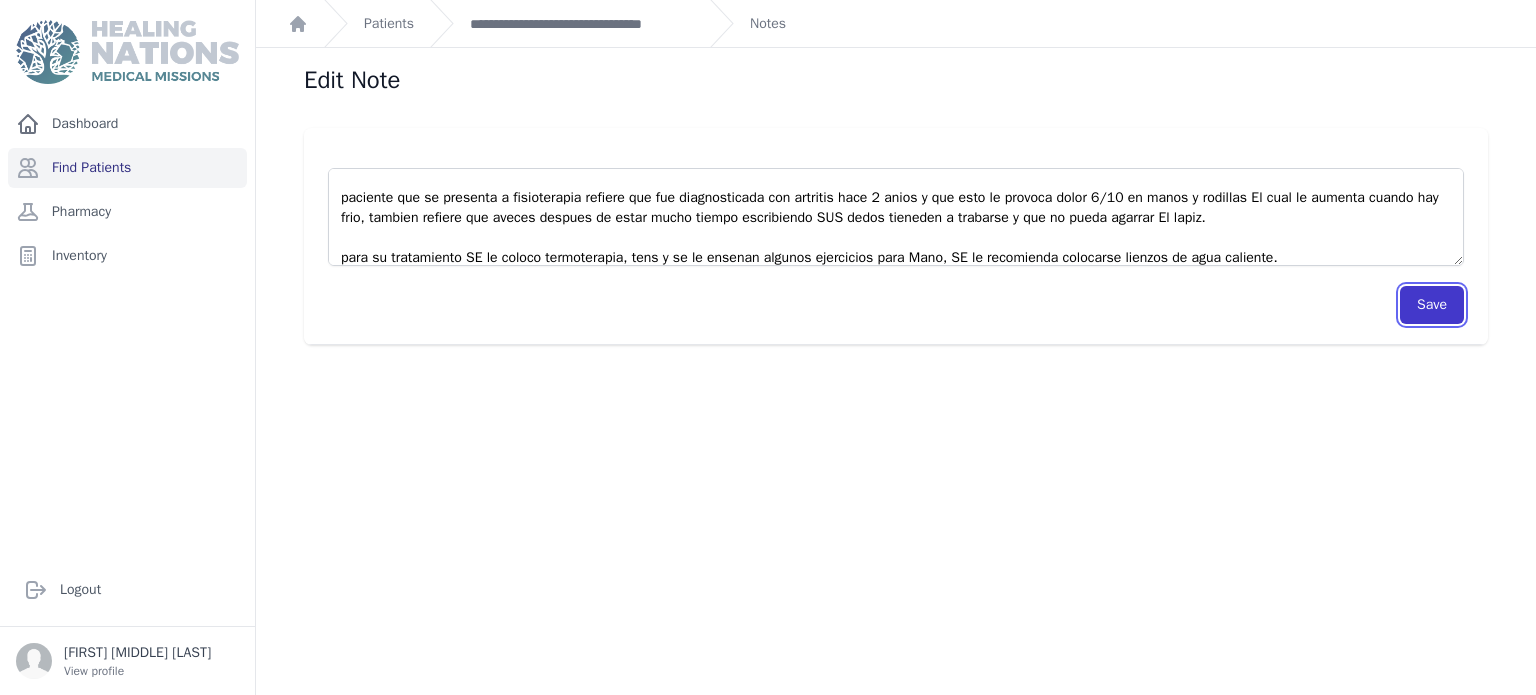 click on "Save" at bounding box center (1432, 305) 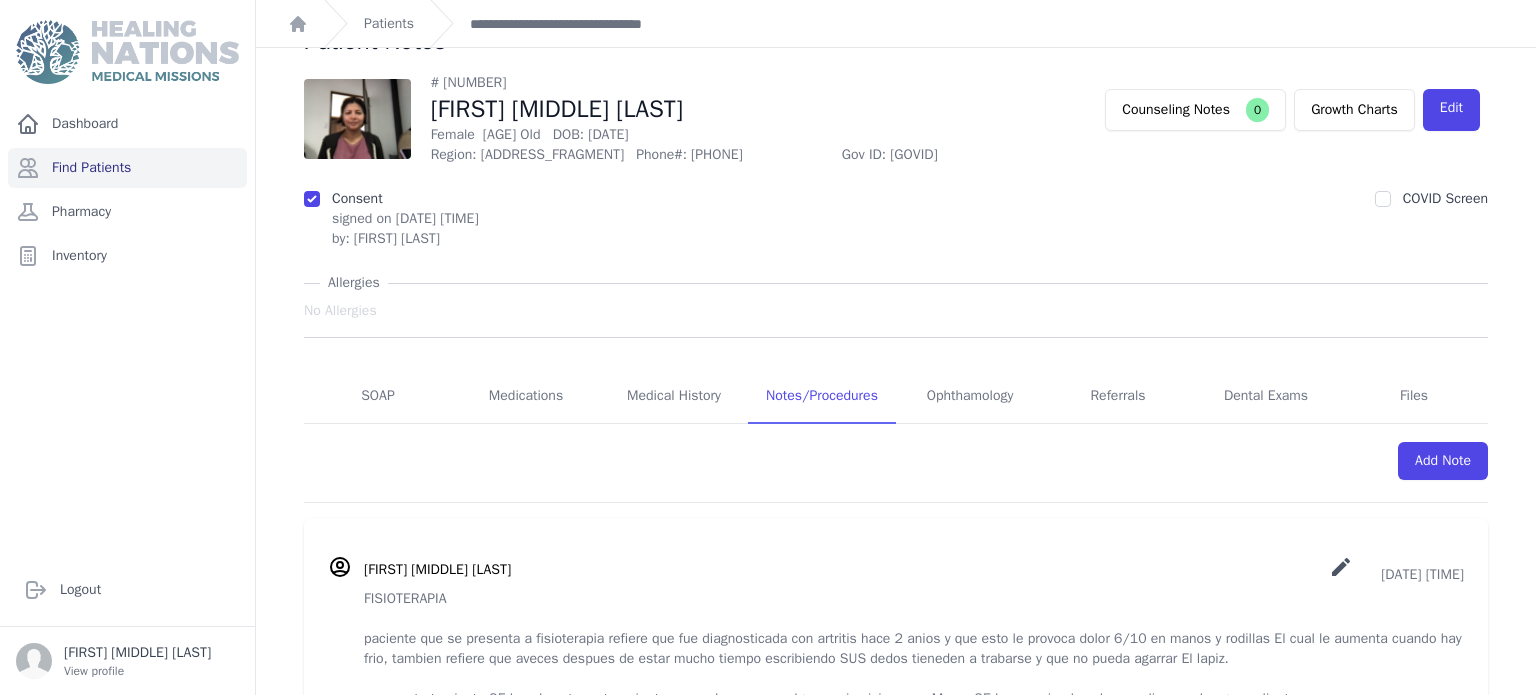 scroll, scrollTop: 104, scrollLeft: 0, axis: vertical 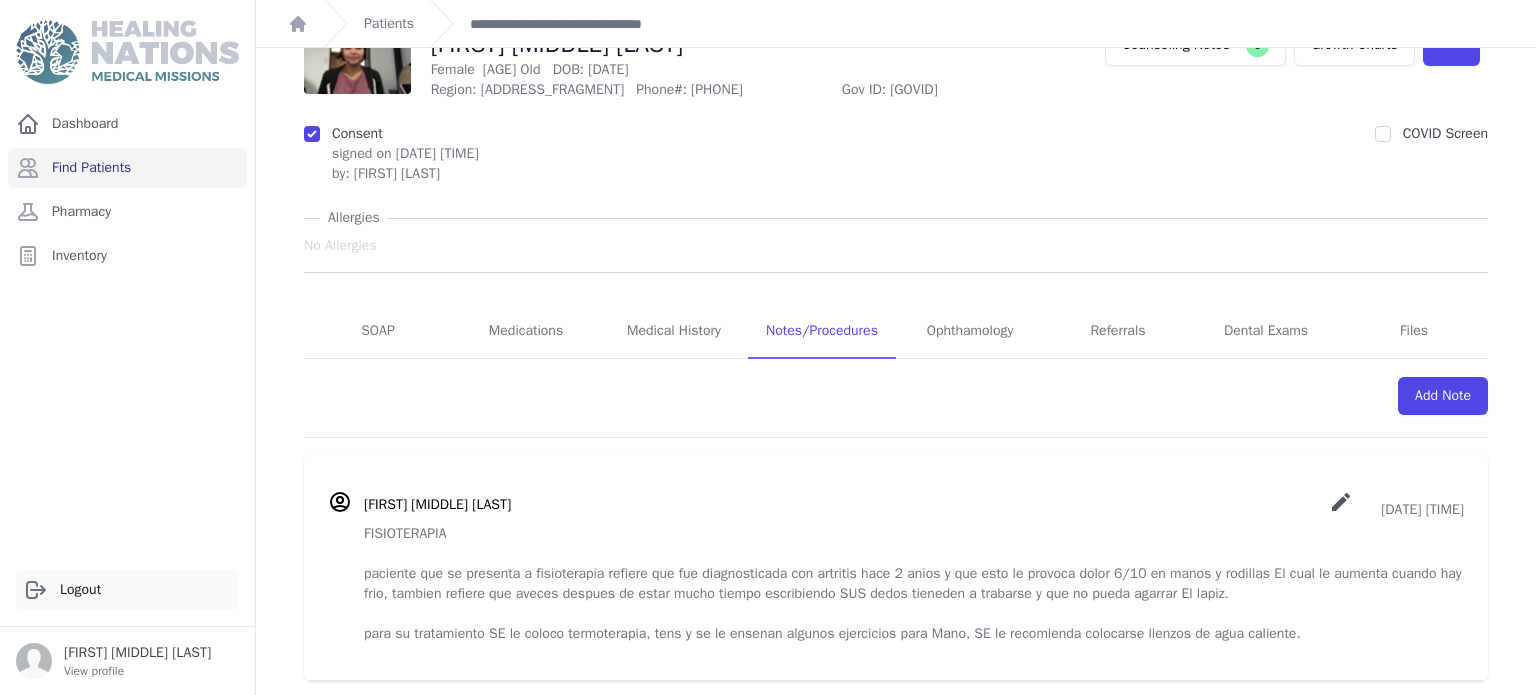 click on "Logout" at bounding box center [127, 590] 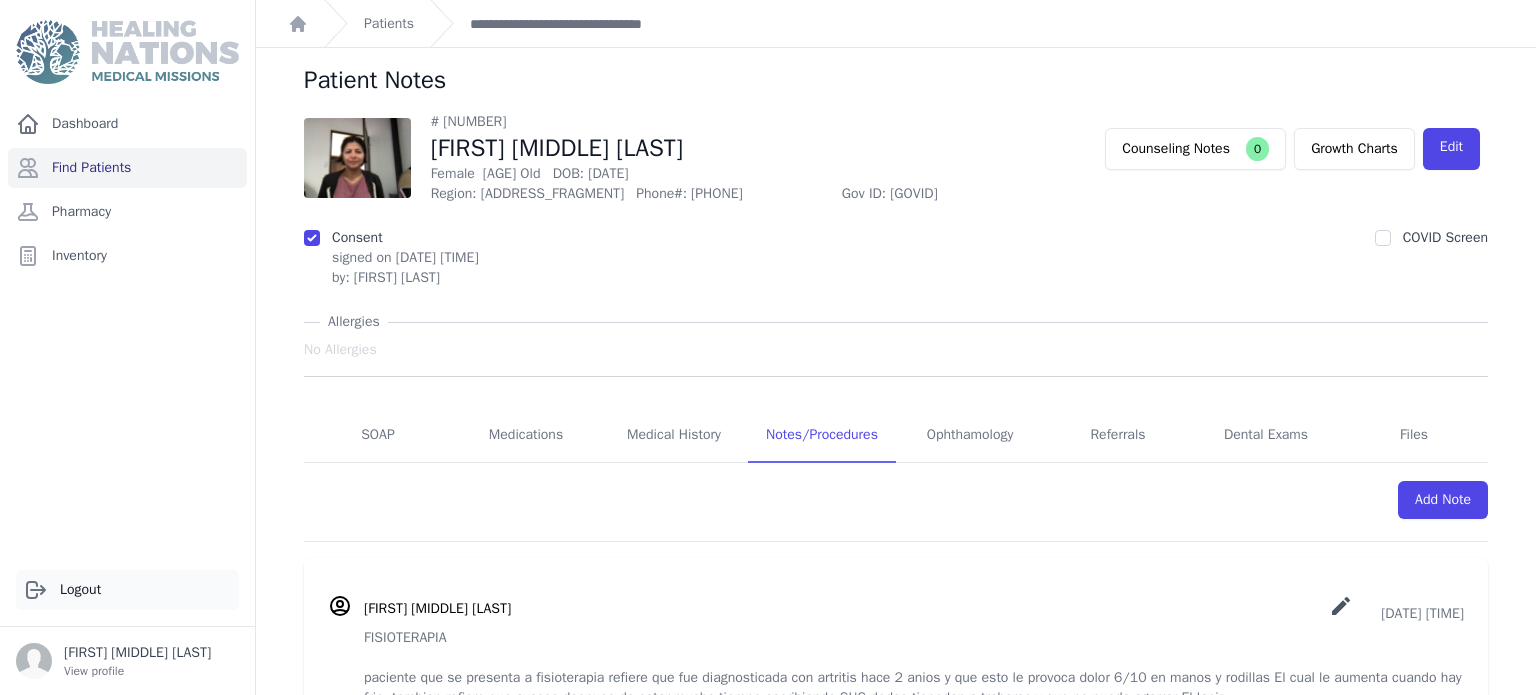 click on "Logout" at bounding box center (127, 590) 